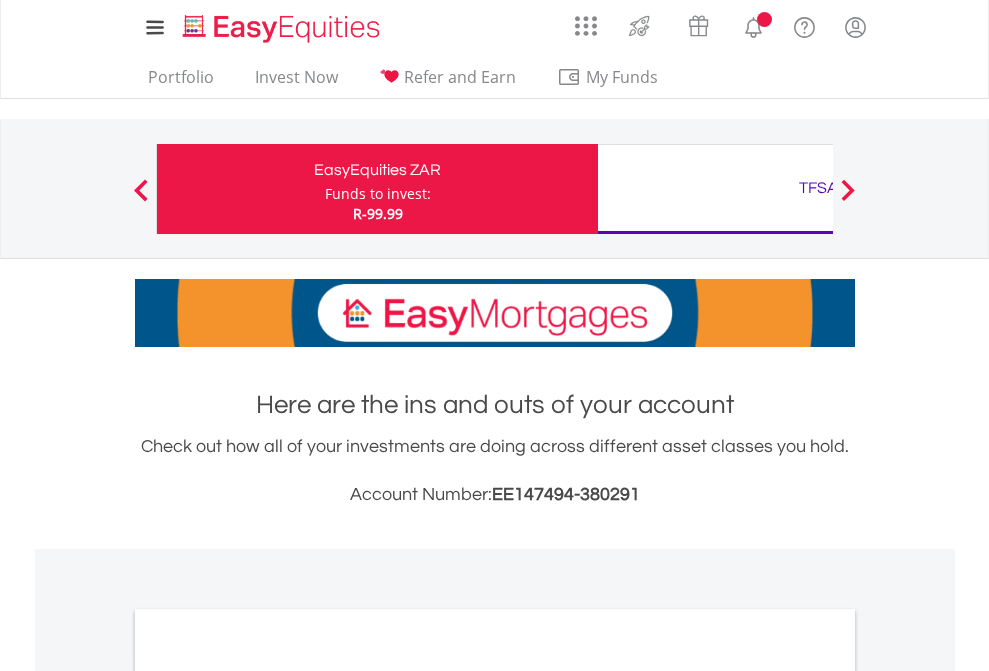 scroll, scrollTop: 0, scrollLeft: 0, axis: both 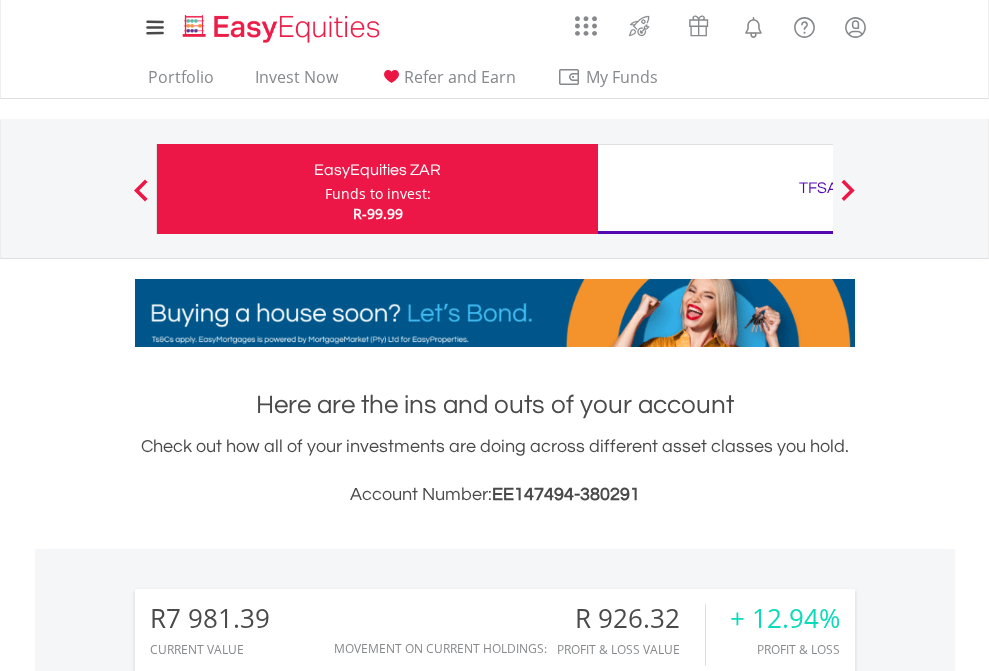 click on "Funds to invest:" at bounding box center (378, 194) 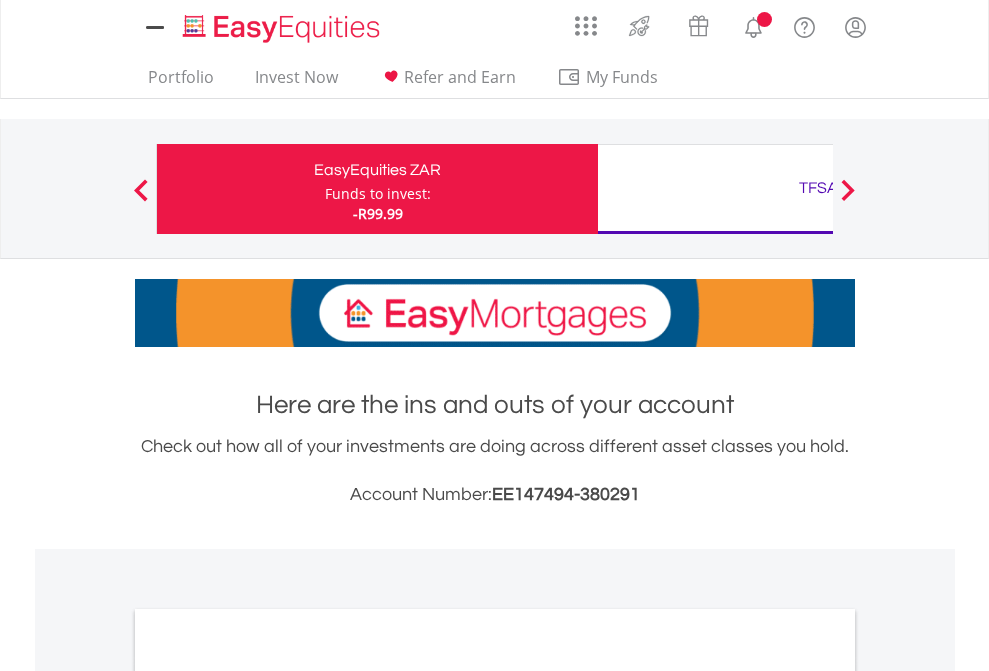 scroll, scrollTop: 0, scrollLeft: 0, axis: both 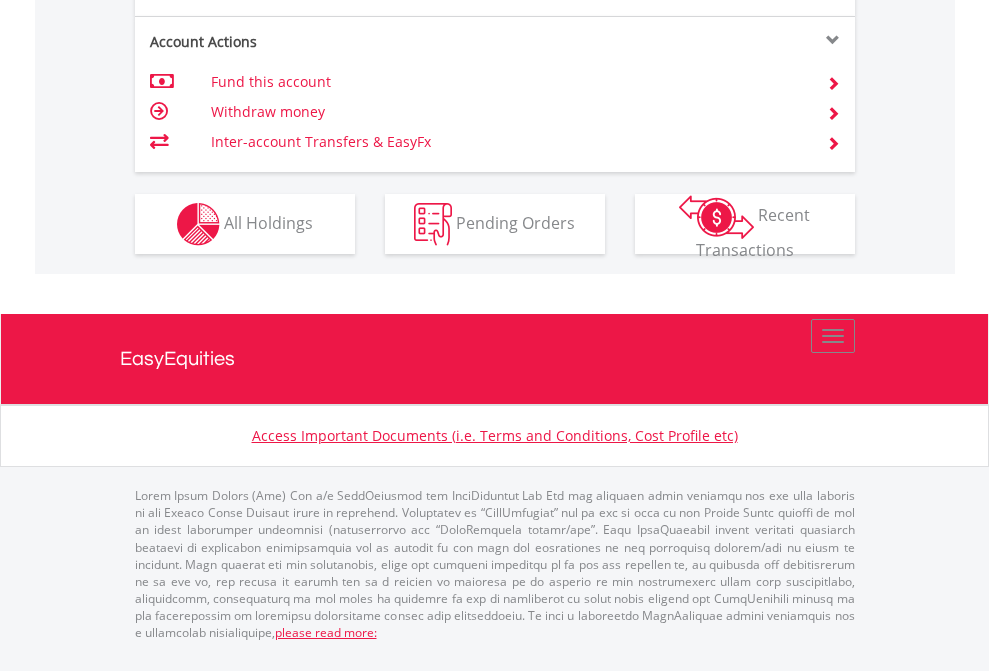 click on "Investment types" at bounding box center (706, -337) 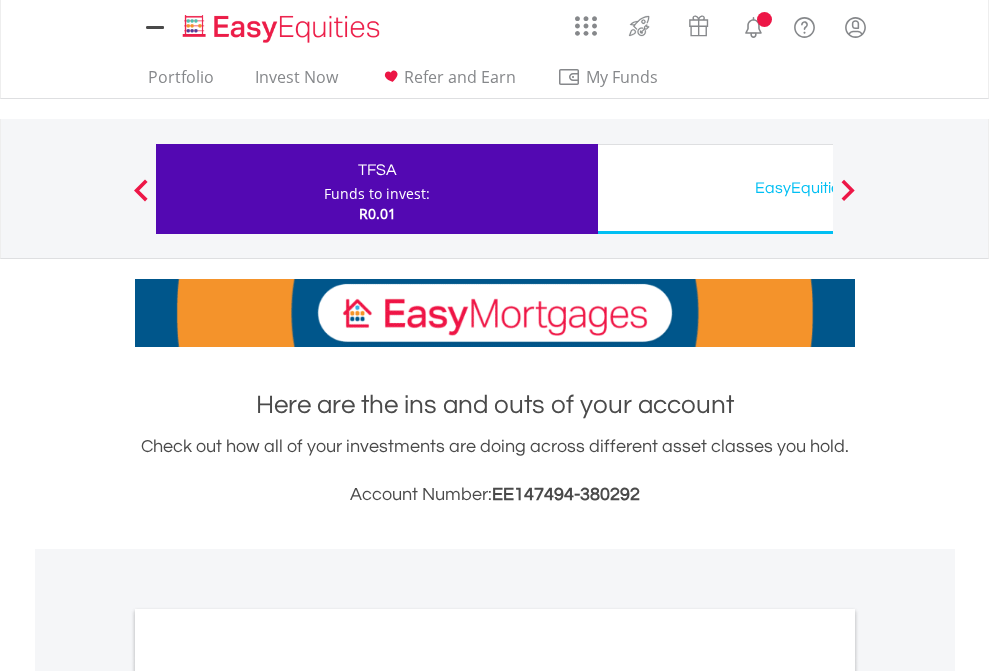scroll, scrollTop: 0, scrollLeft: 0, axis: both 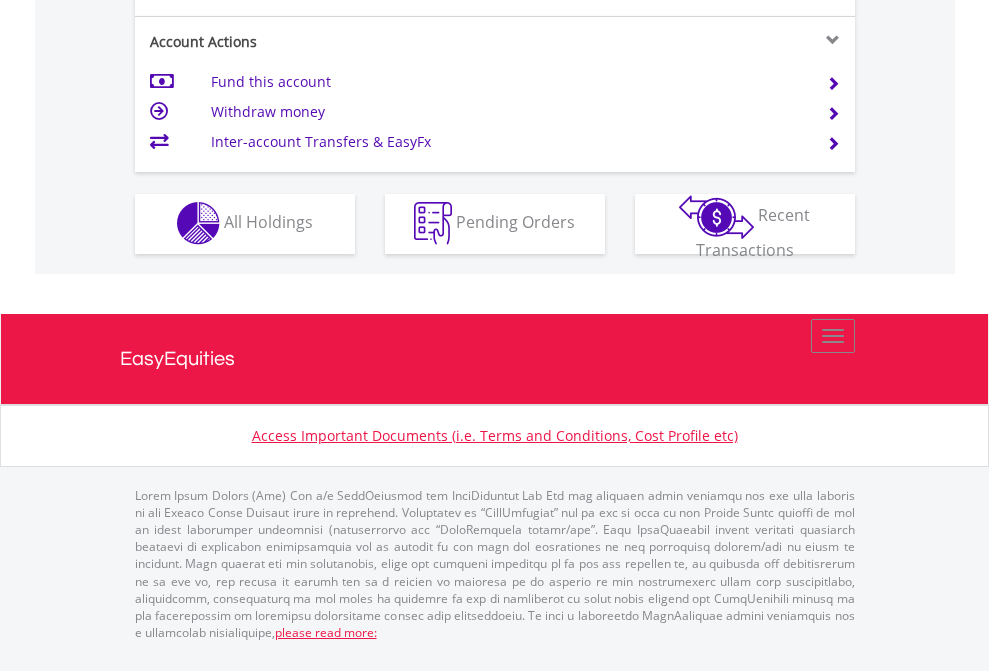 click on "Investment types" at bounding box center (706, -353) 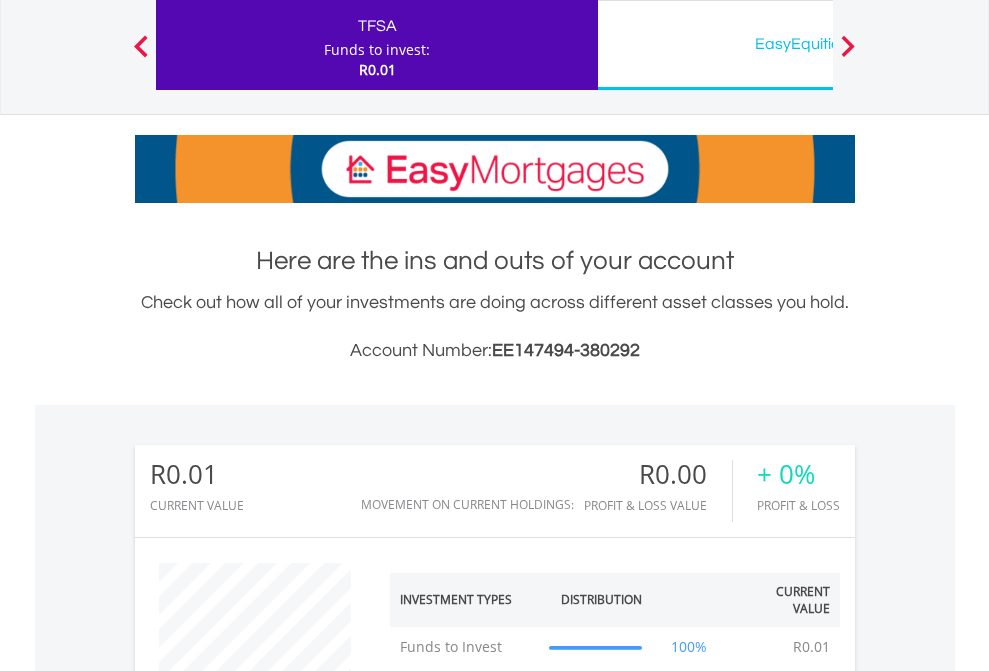 click on "EasyEquities USD" at bounding box center [818, 44] 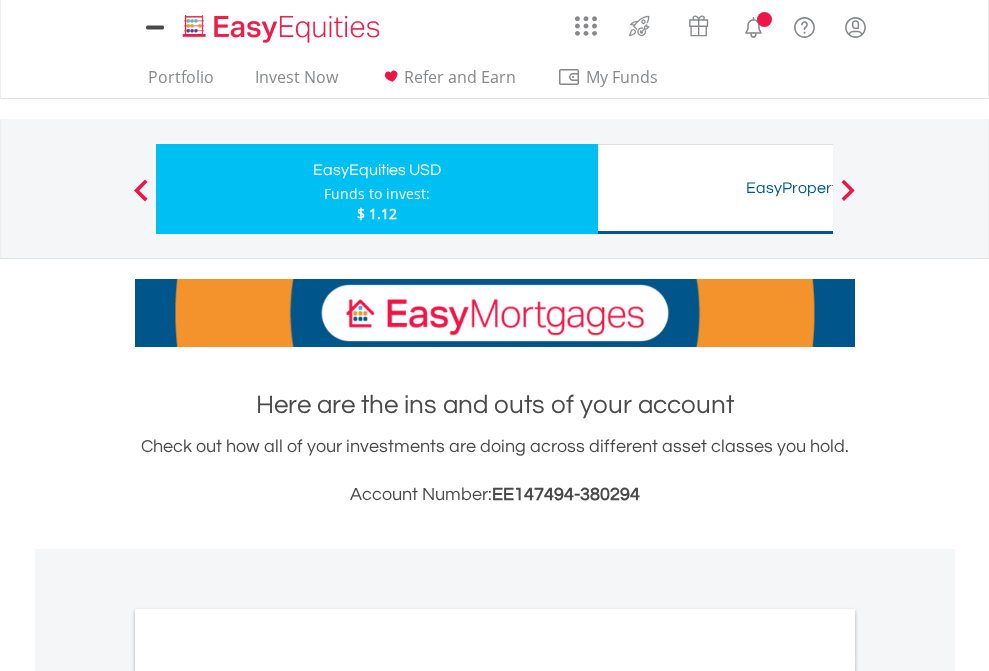 scroll, scrollTop: 0, scrollLeft: 0, axis: both 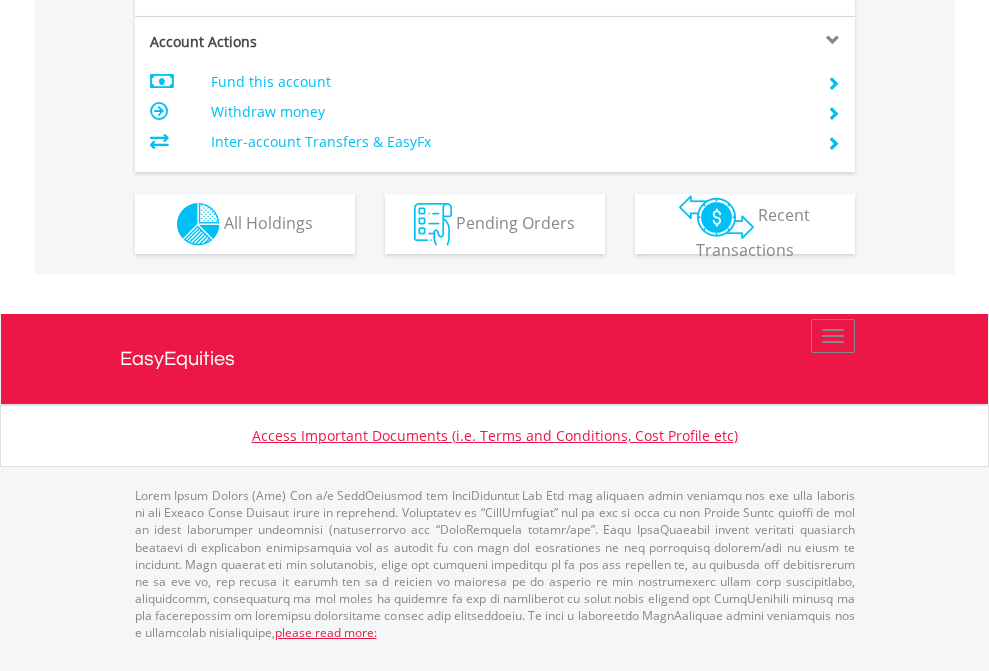 click on "Investment types" at bounding box center [706, -337] 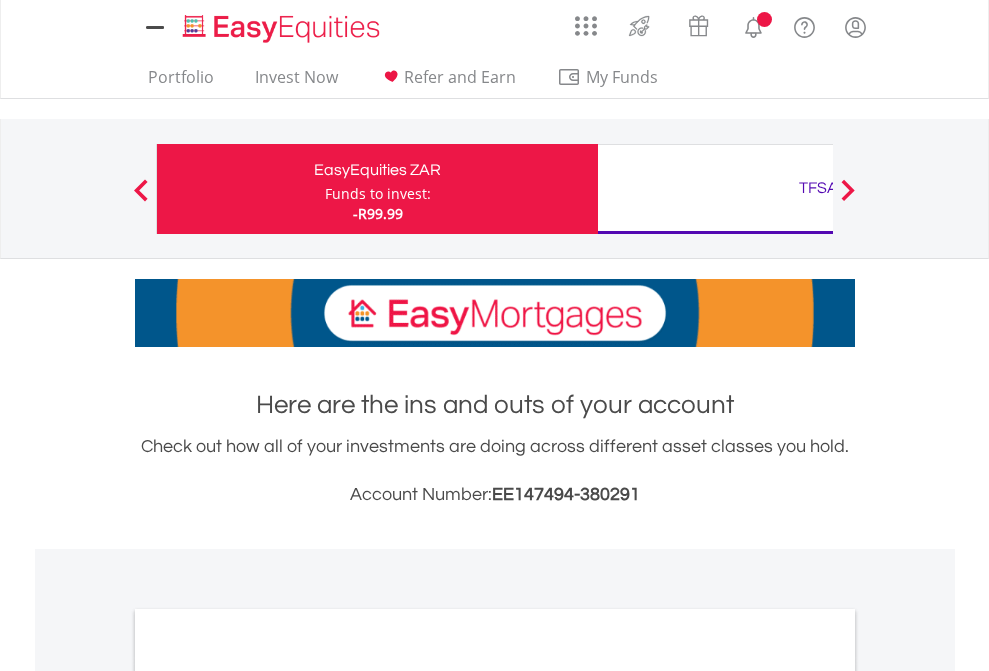 scroll, scrollTop: 1202, scrollLeft: 0, axis: vertical 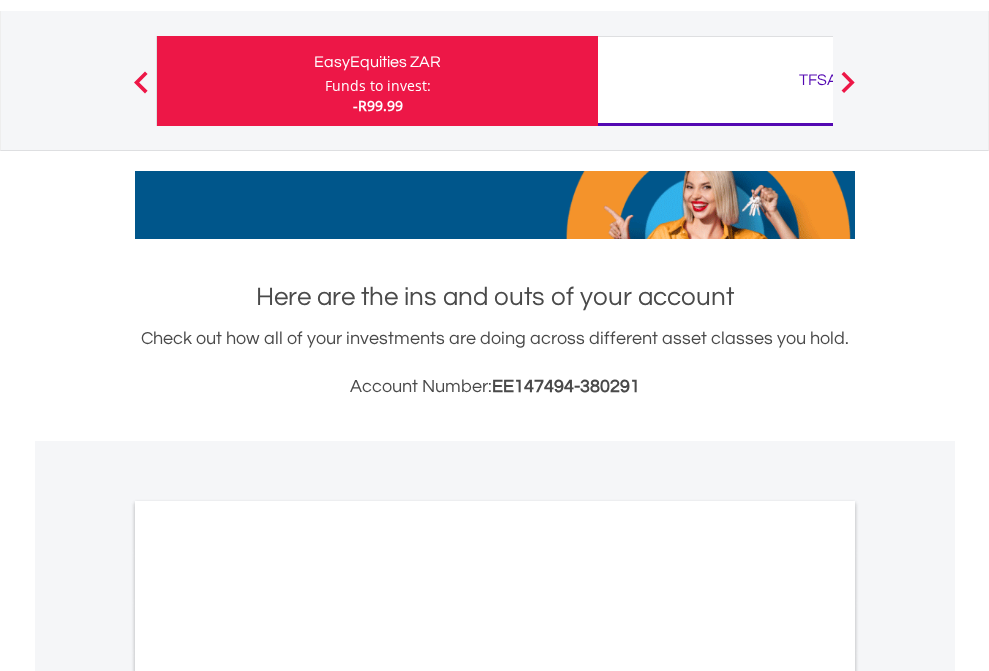 click on "All Holdings" at bounding box center (268, 988) 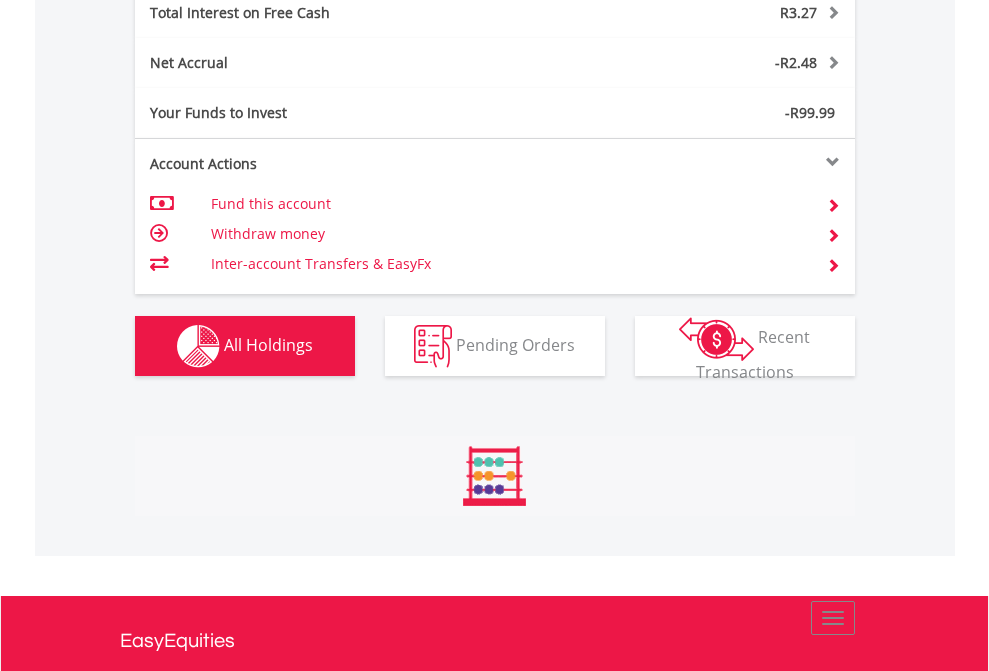 scroll, scrollTop: 999808, scrollLeft: 999687, axis: both 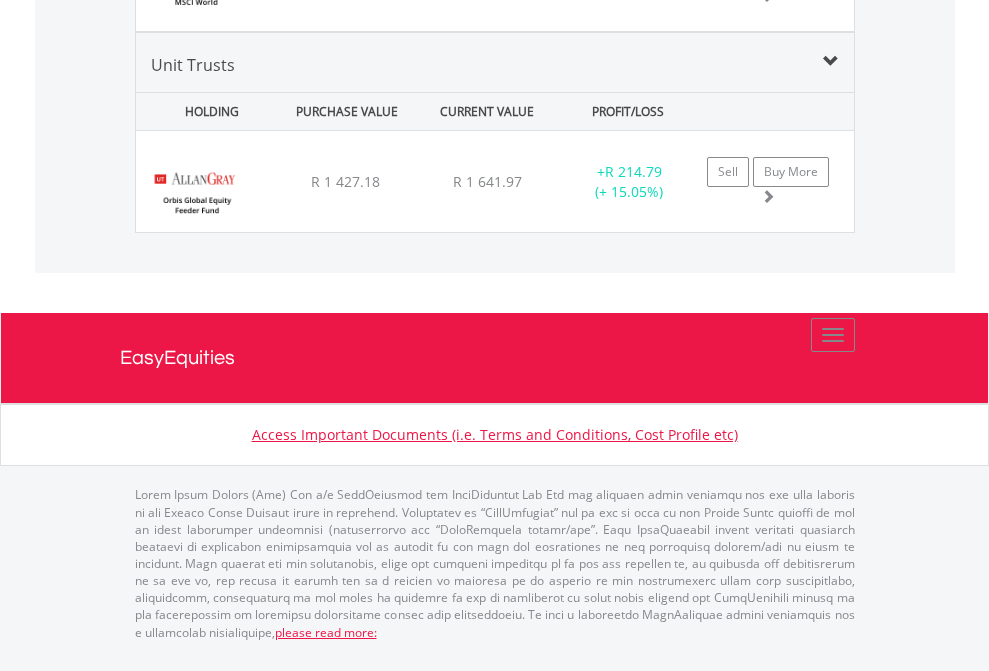click on "TFSA" at bounding box center (818, -1928) 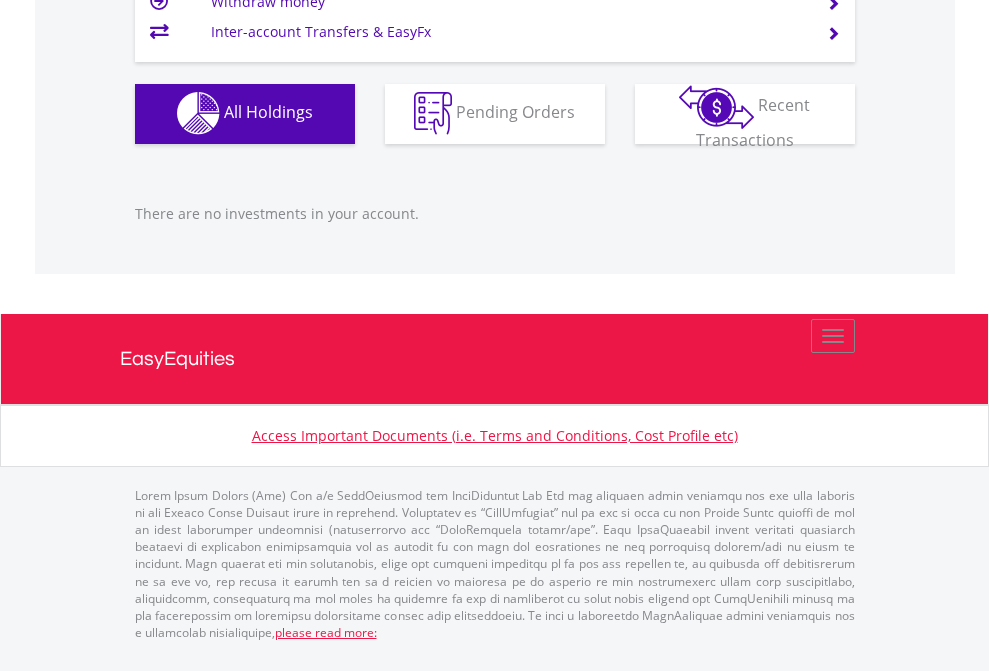 scroll, scrollTop: 1980, scrollLeft: 0, axis: vertical 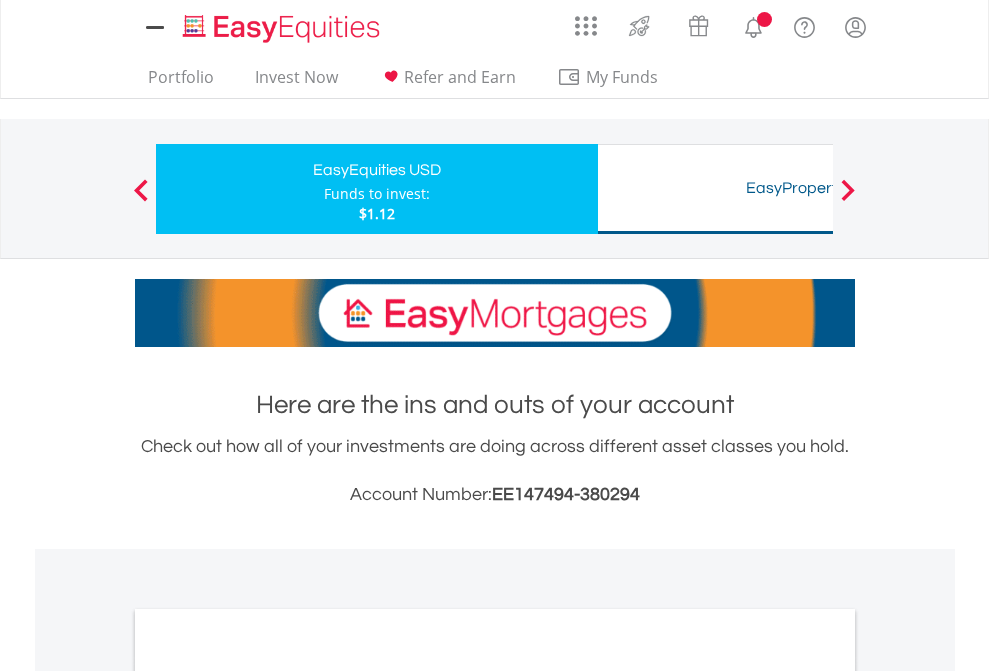 click on "All Holdings" at bounding box center [268, 1096] 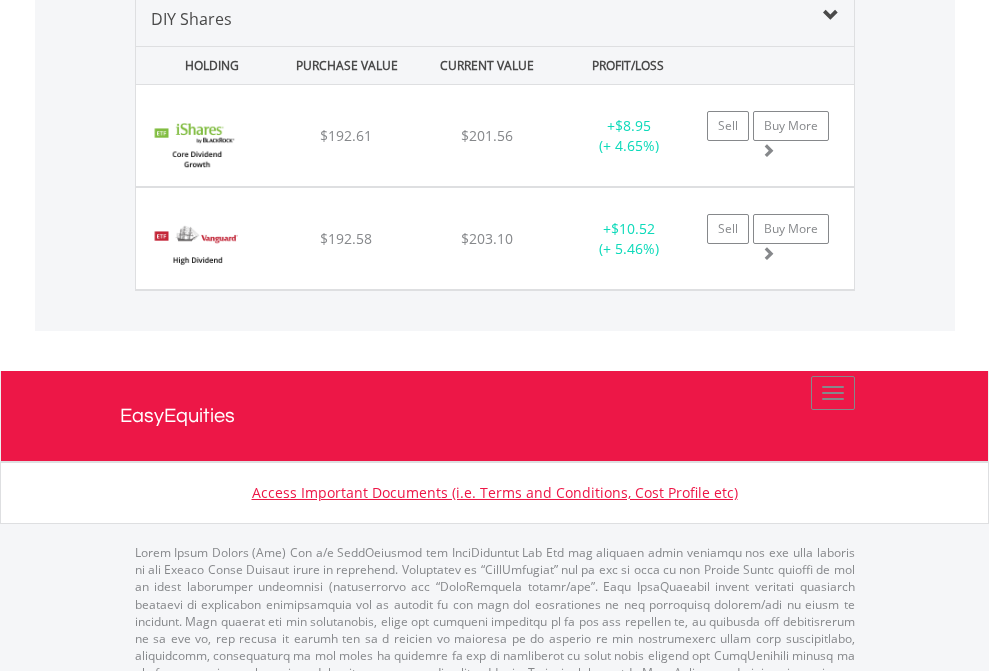 scroll, scrollTop: 1933, scrollLeft: 0, axis: vertical 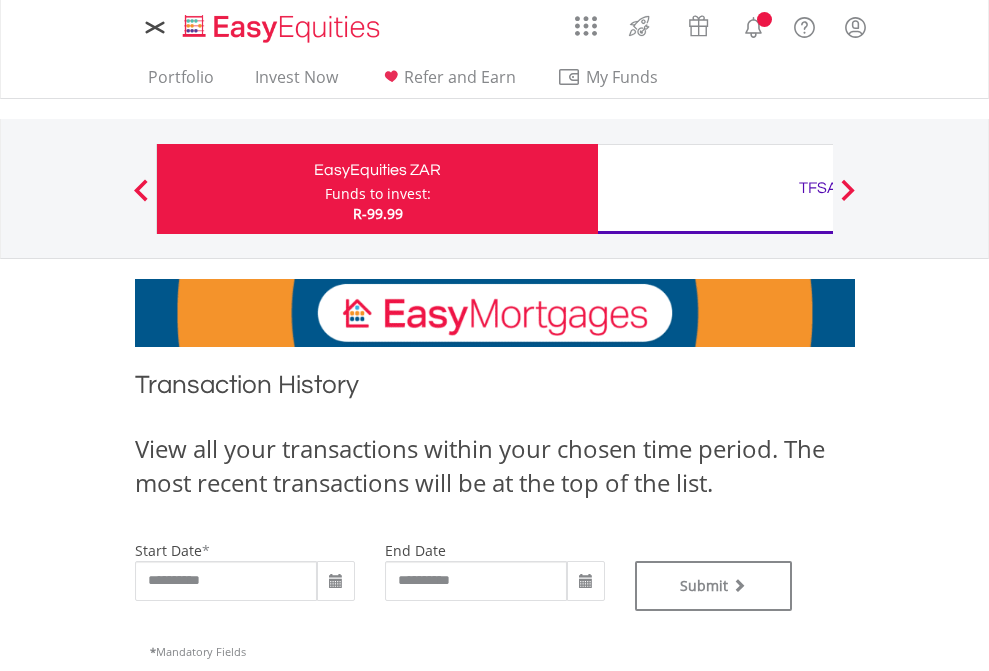 type on "**********" 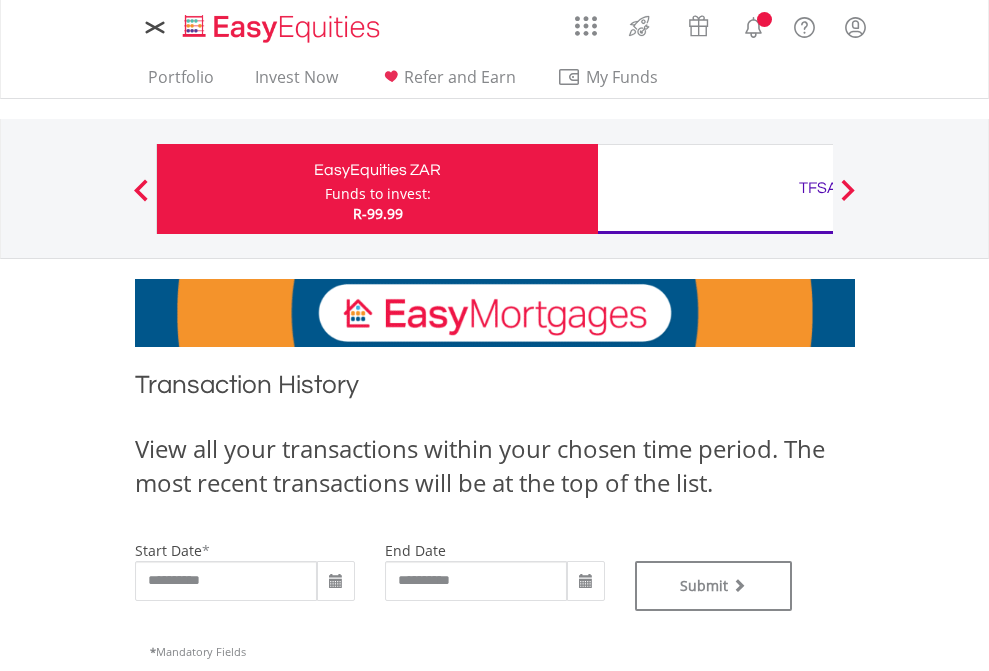 scroll, scrollTop: 0, scrollLeft: 0, axis: both 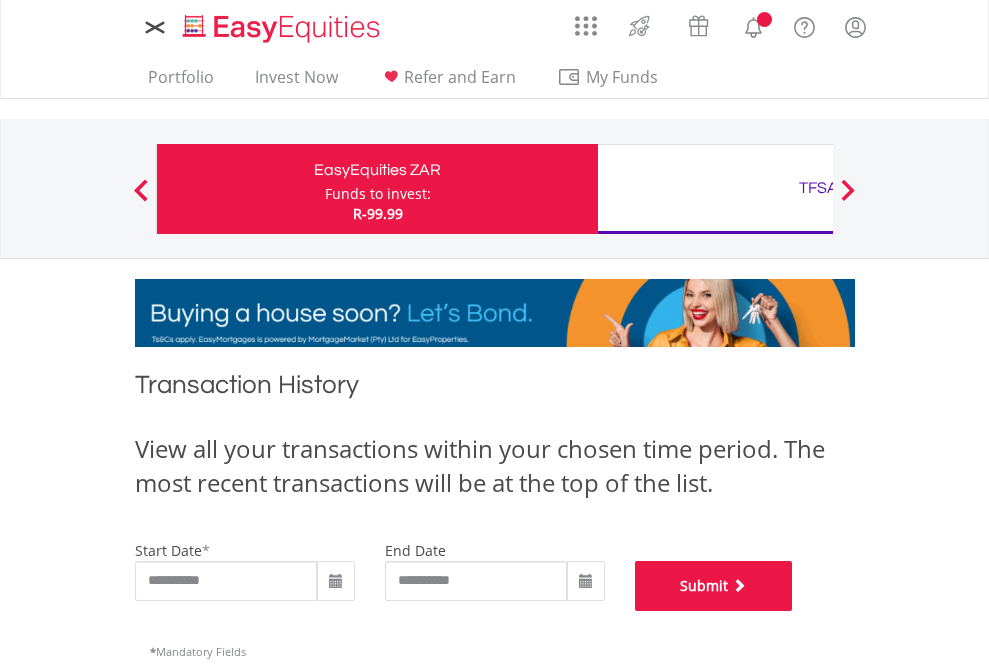 click on "Submit" at bounding box center (714, 586) 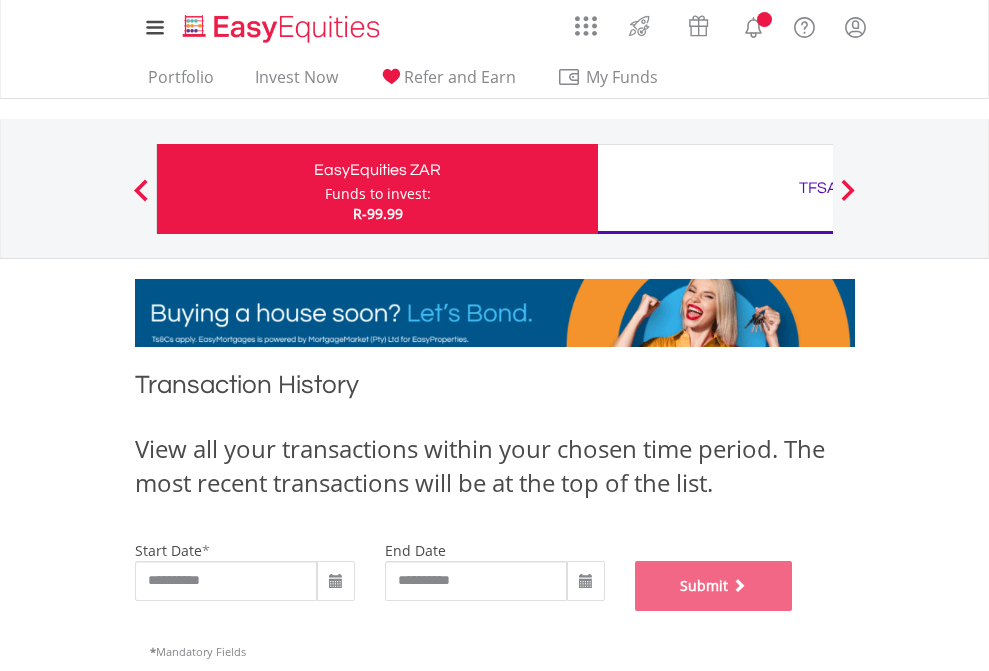 scroll, scrollTop: 811, scrollLeft: 0, axis: vertical 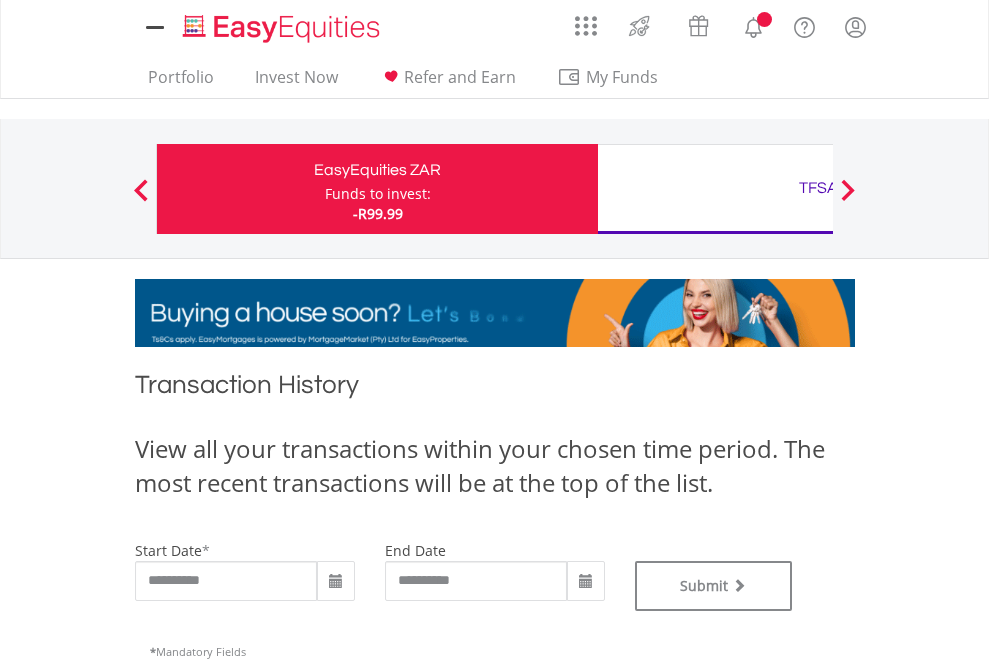 click on "TFSA" at bounding box center (818, 188) 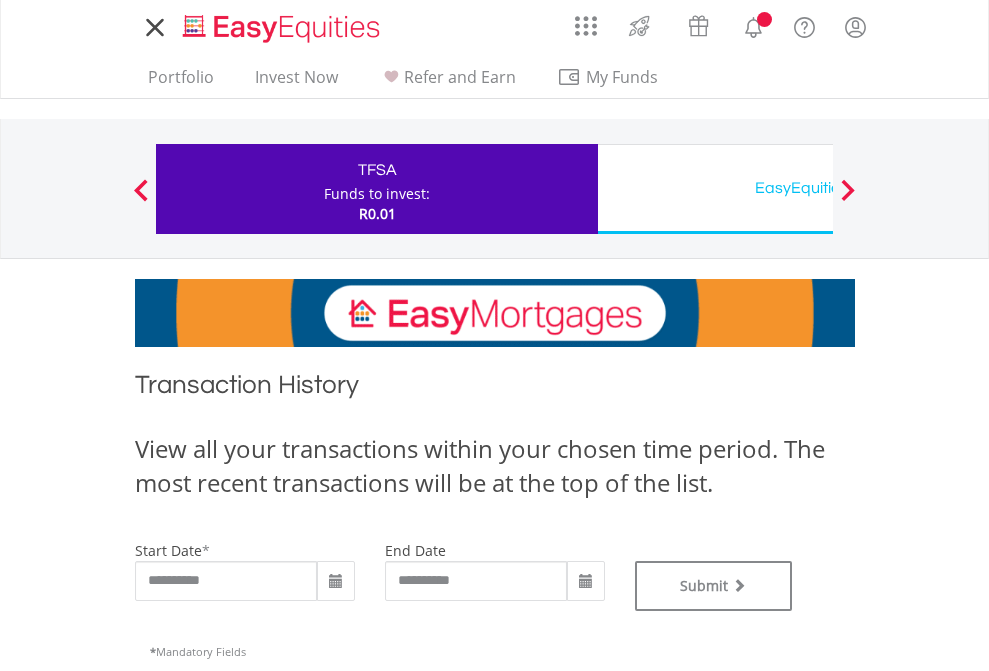 scroll, scrollTop: 0, scrollLeft: 0, axis: both 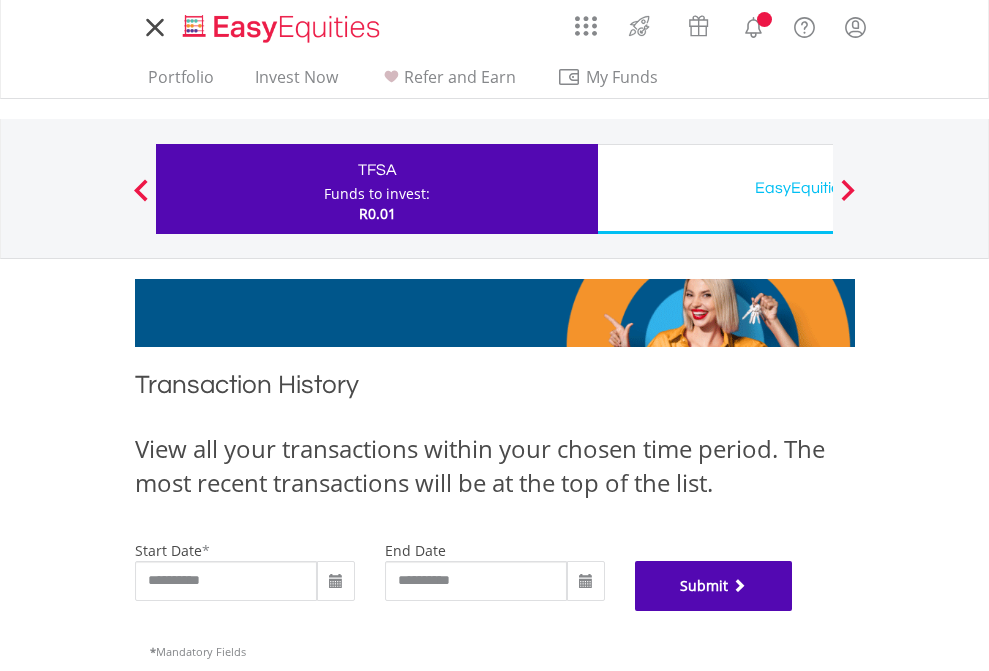 click on "Submit" at bounding box center (714, 586) 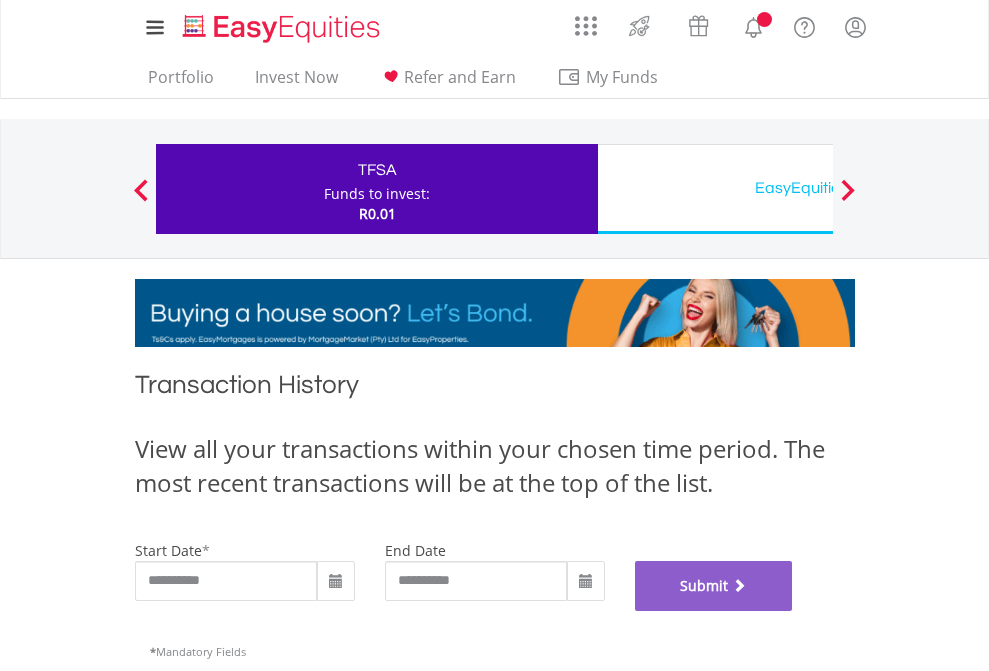 scroll, scrollTop: 811, scrollLeft: 0, axis: vertical 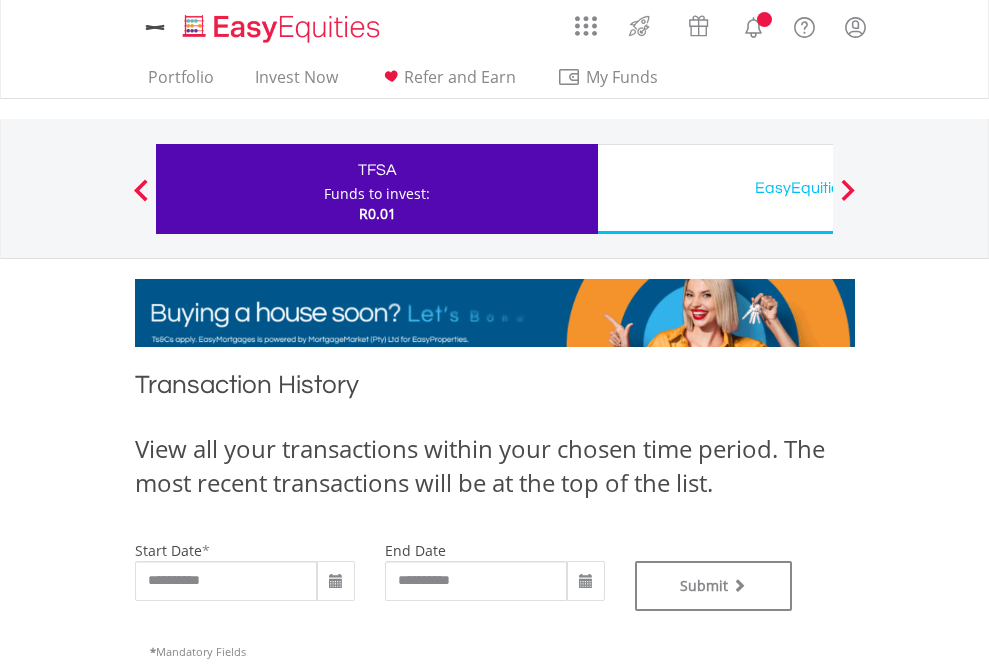 click on "EasyEquities USD" at bounding box center [818, 188] 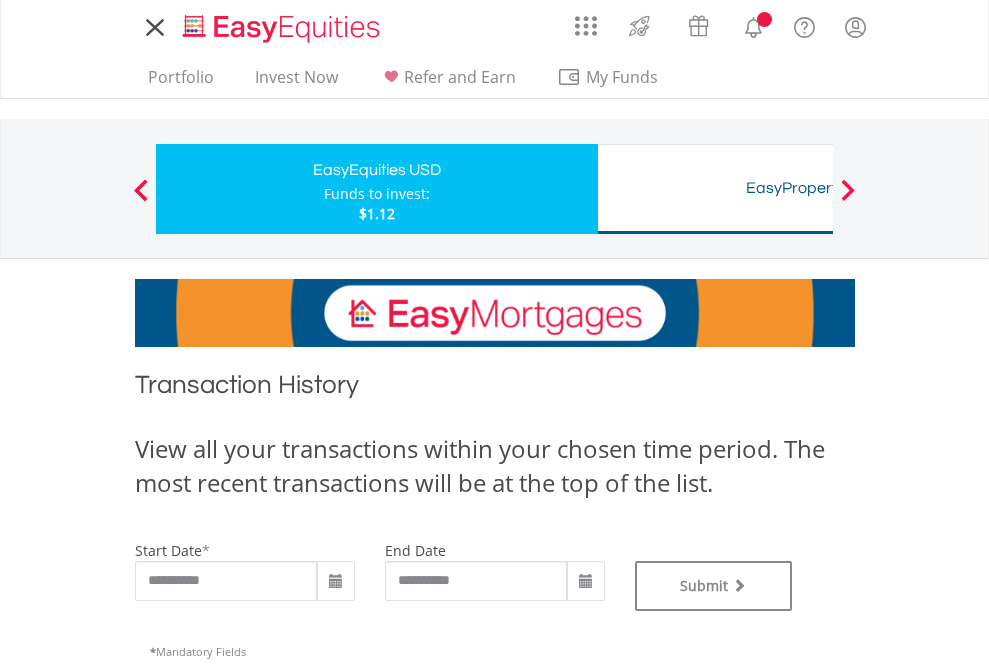 scroll, scrollTop: 0, scrollLeft: 0, axis: both 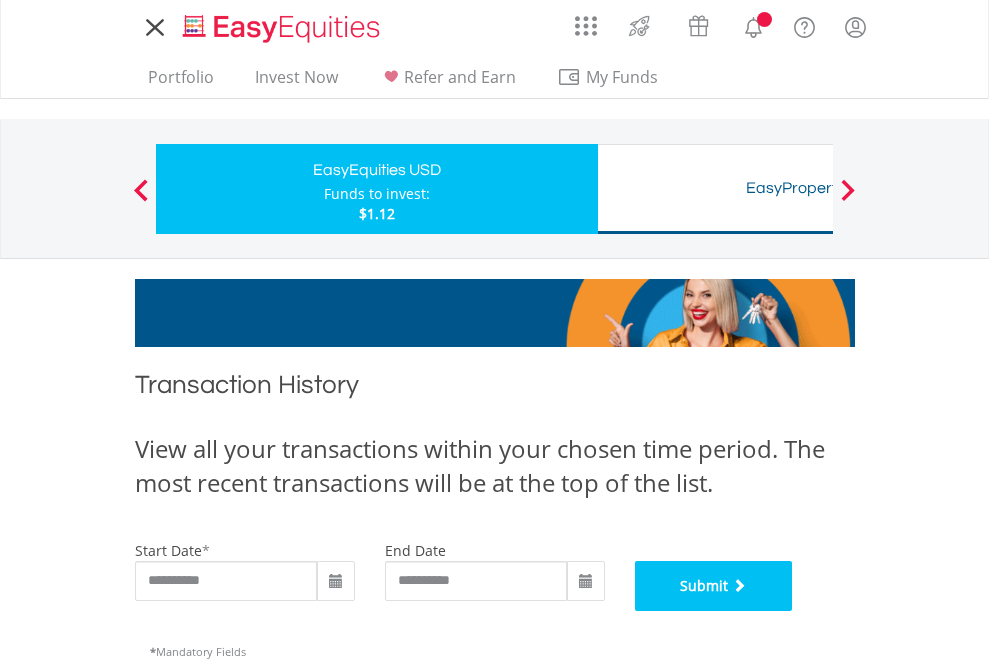 click on "Submit" at bounding box center (714, 586) 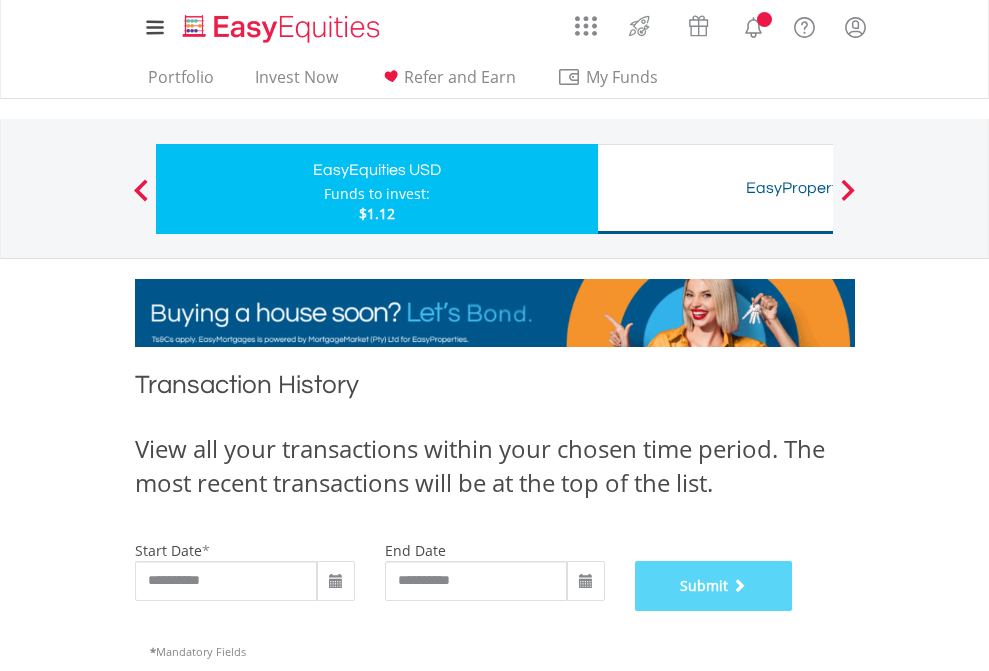 scroll, scrollTop: 811, scrollLeft: 0, axis: vertical 